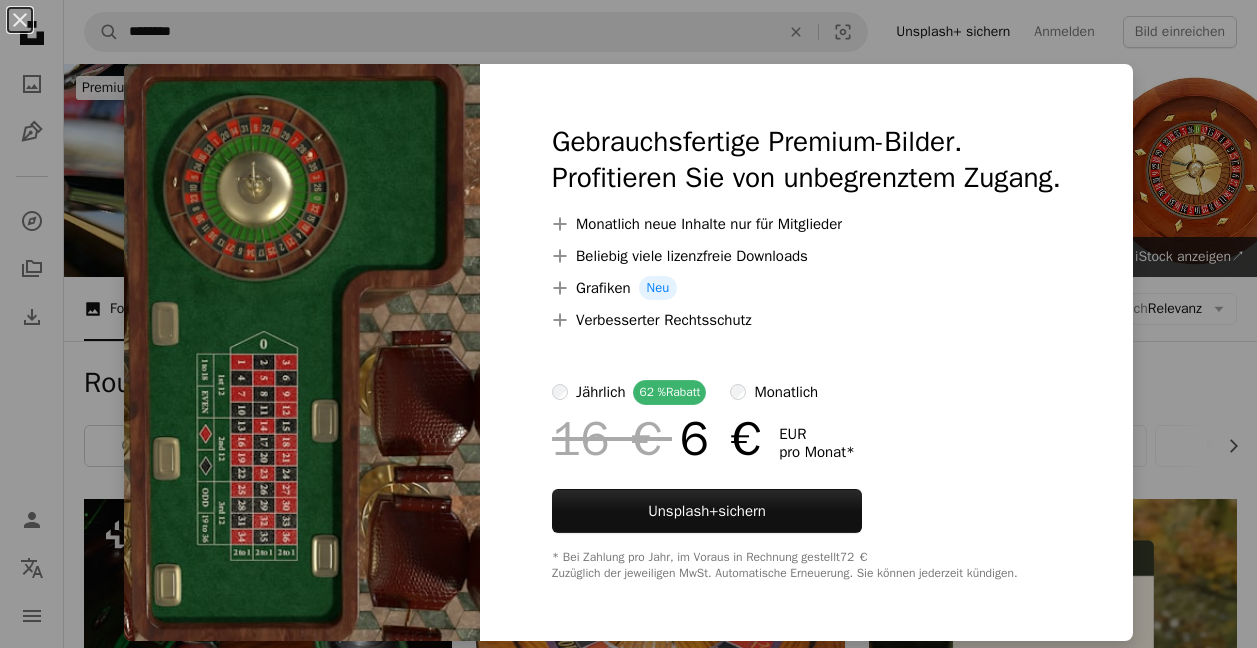 scroll, scrollTop: 4400, scrollLeft: 0, axis: vertical 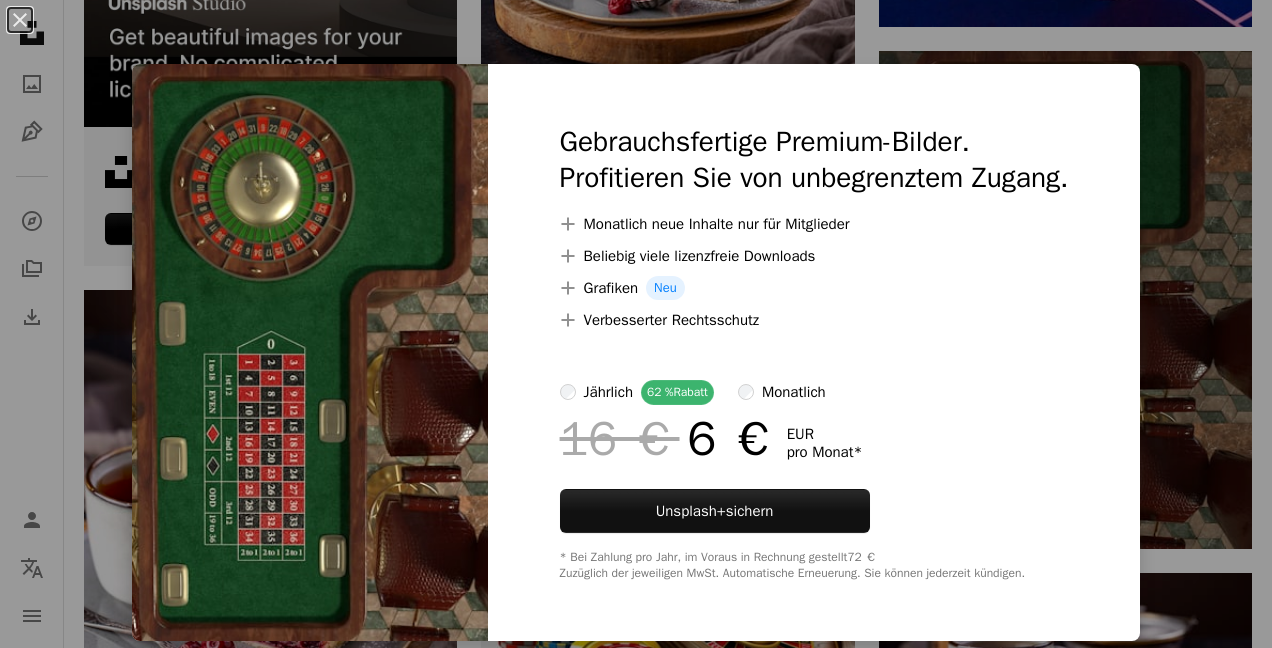 click on "An X shape Gebrauchsfertige Premium-Bilder. Profitieren Sie von unbegrenztem Zugang. A plus sign Monatlich neue Inhalte nur für Mitglieder A plus sign Beliebig viele lizenzfreie Downloads A plus sign Grafiken  Neu A plus sign Verbesserter Rechtsschutz jährlich 62 %  Rabatt monatlich 16 €   6 € EUR pro Monat * Unsplash+  sichern * Bei Zahlung pro Jahr, im Voraus in Rechnung gestellt  72 € Zuzüglich der jeweiligen MwSt. Automatische Erneuerung. Sie können jederzeit kündigen." at bounding box center [636, 324] 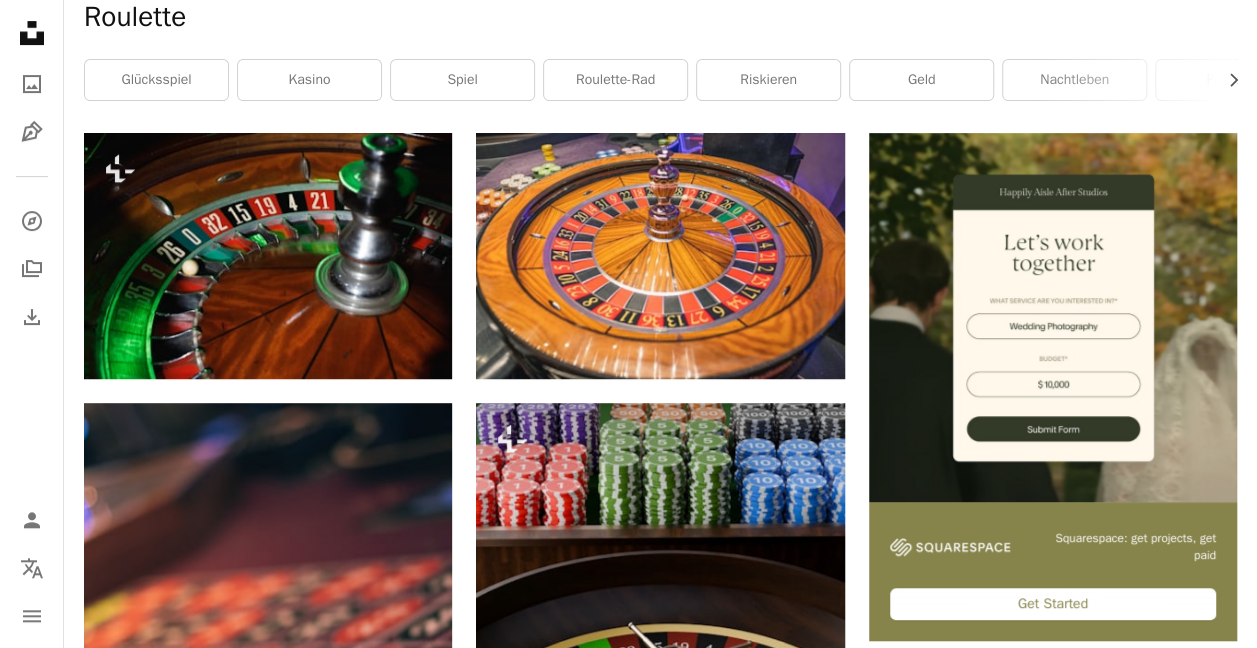 scroll, scrollTop: 0, scrollLeft: 0, axis: both 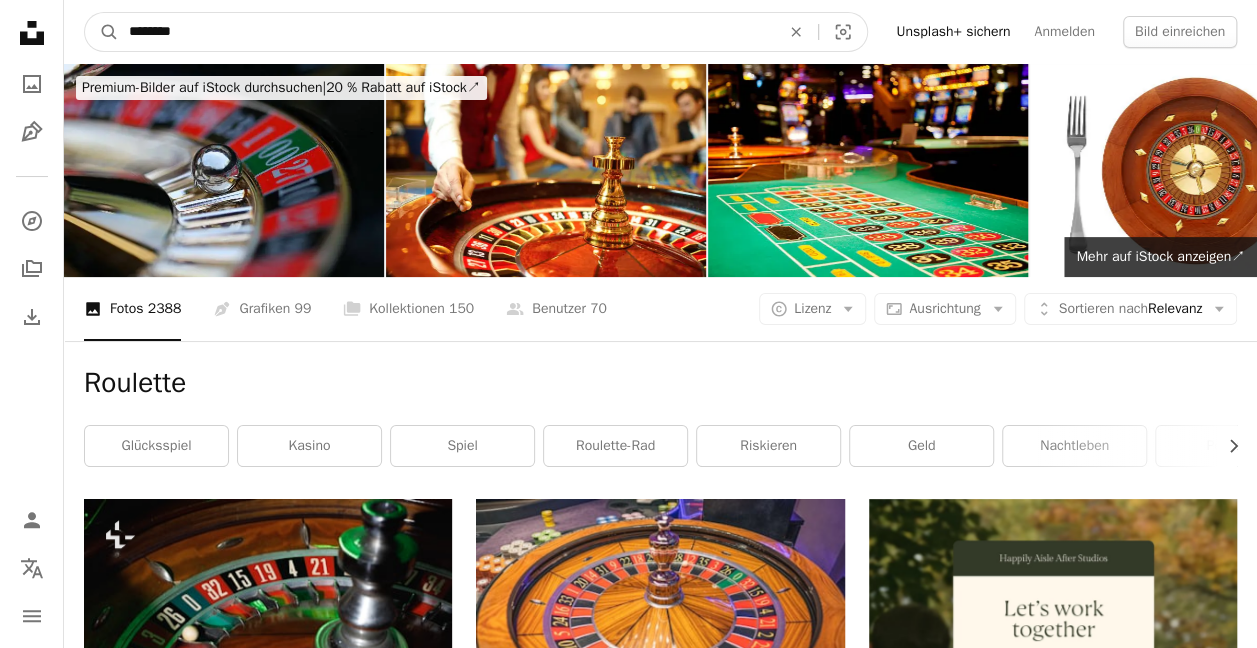 click on "********" at bounding box center (446, 32) 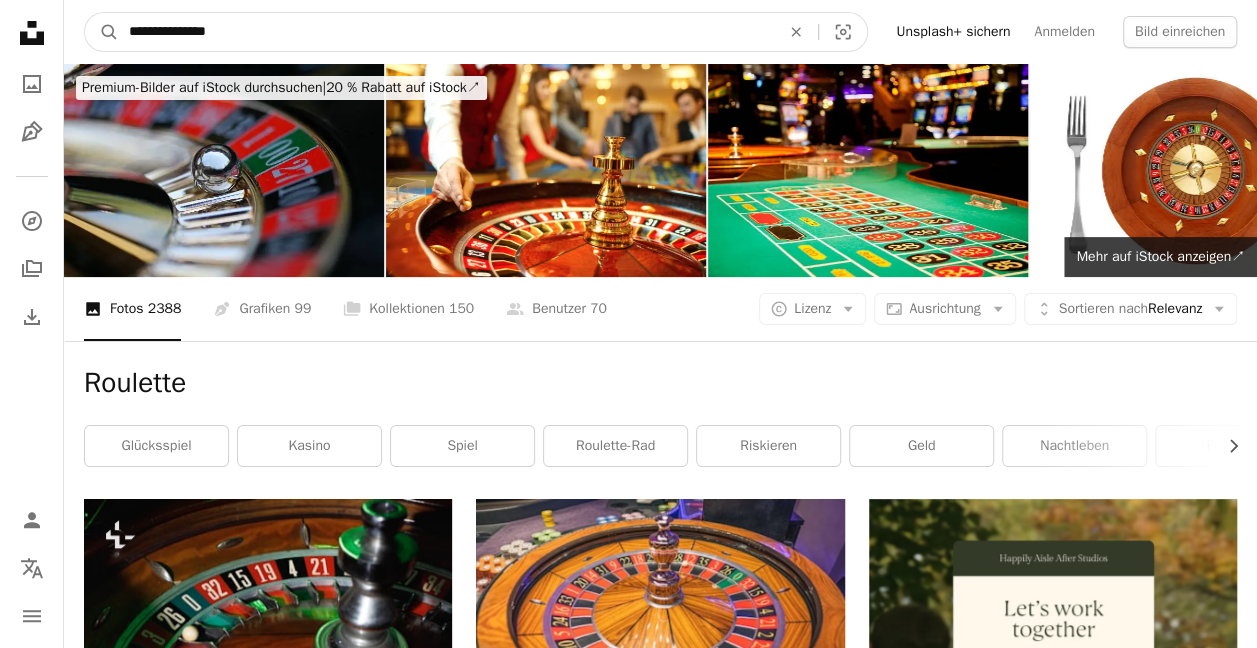 type on "**********" 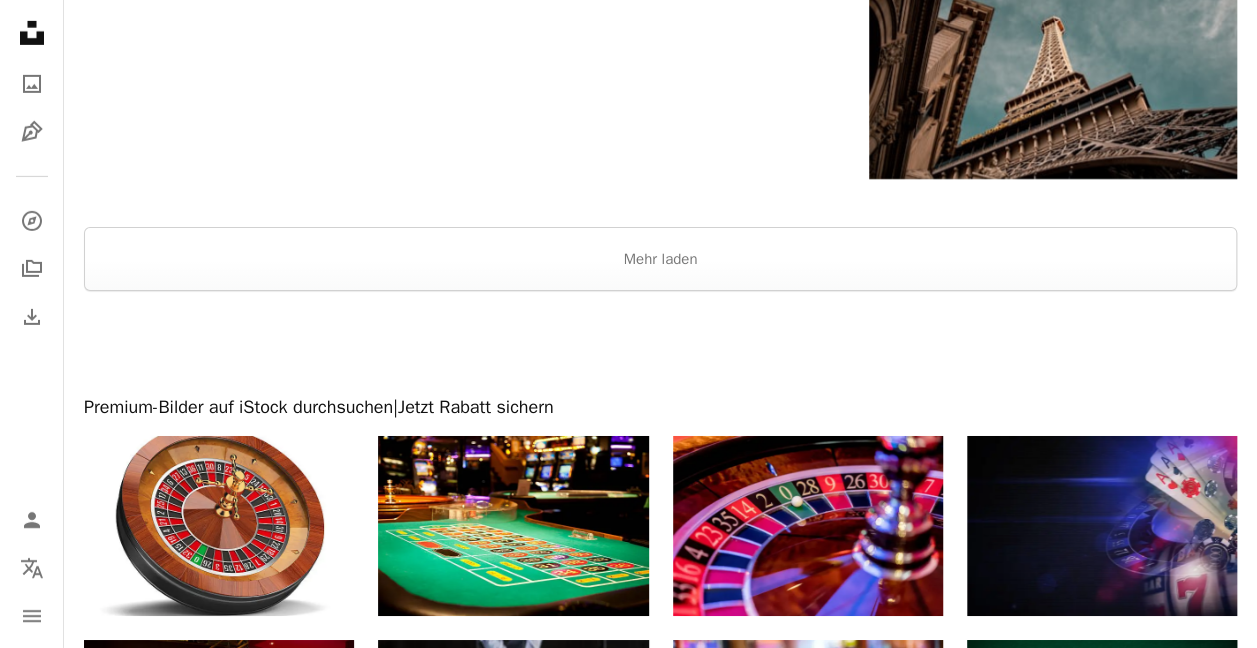 scroll, scrollTop: 3300, scrollLeft: 0, axis: vertical 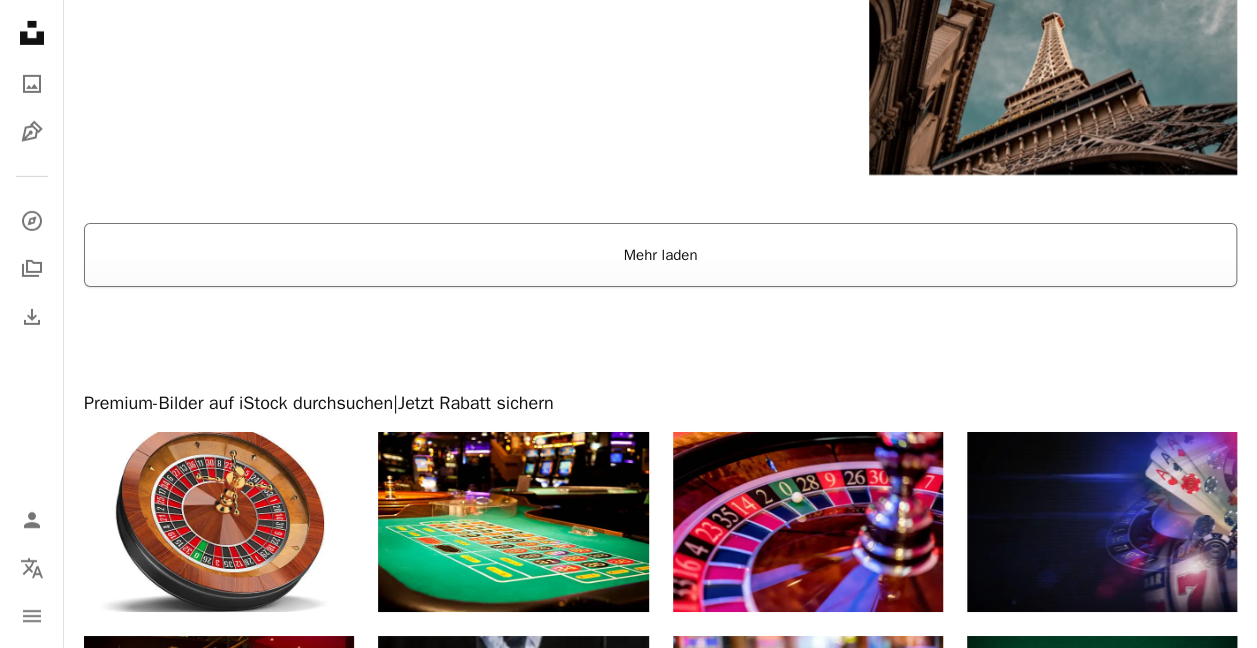 click on "Mehr laden" at bounding box center (660, 255) 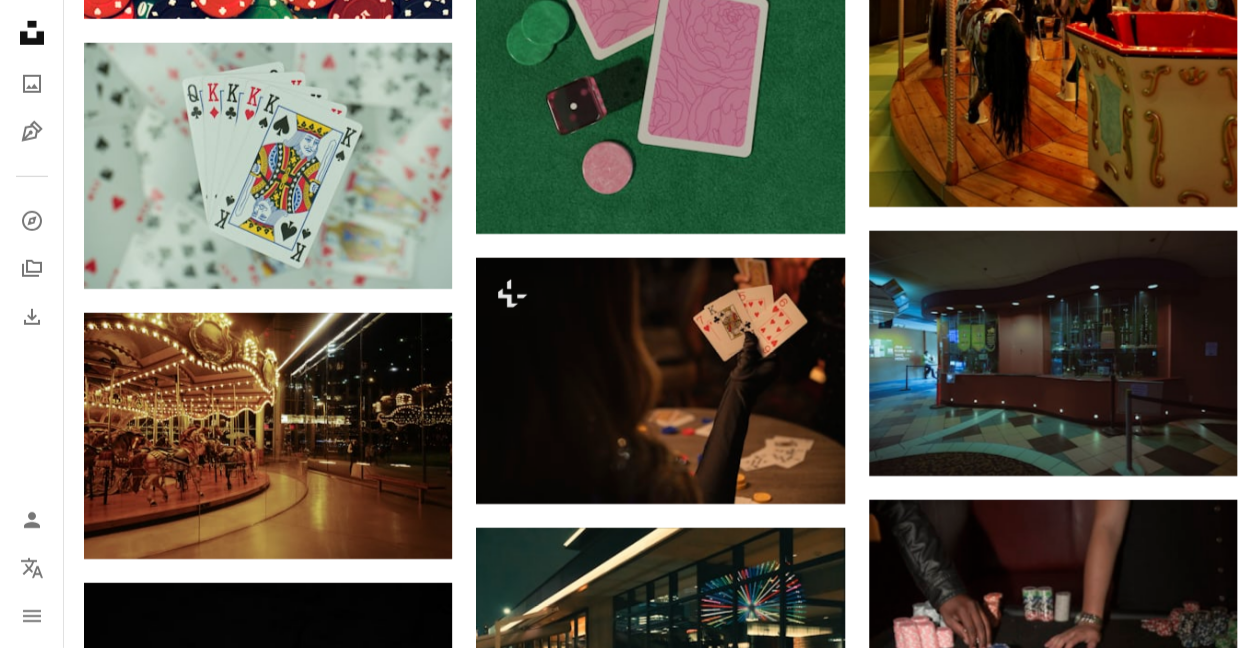 scroll, scrollTop: 33500, scrollLeft: 0, axis: vertical 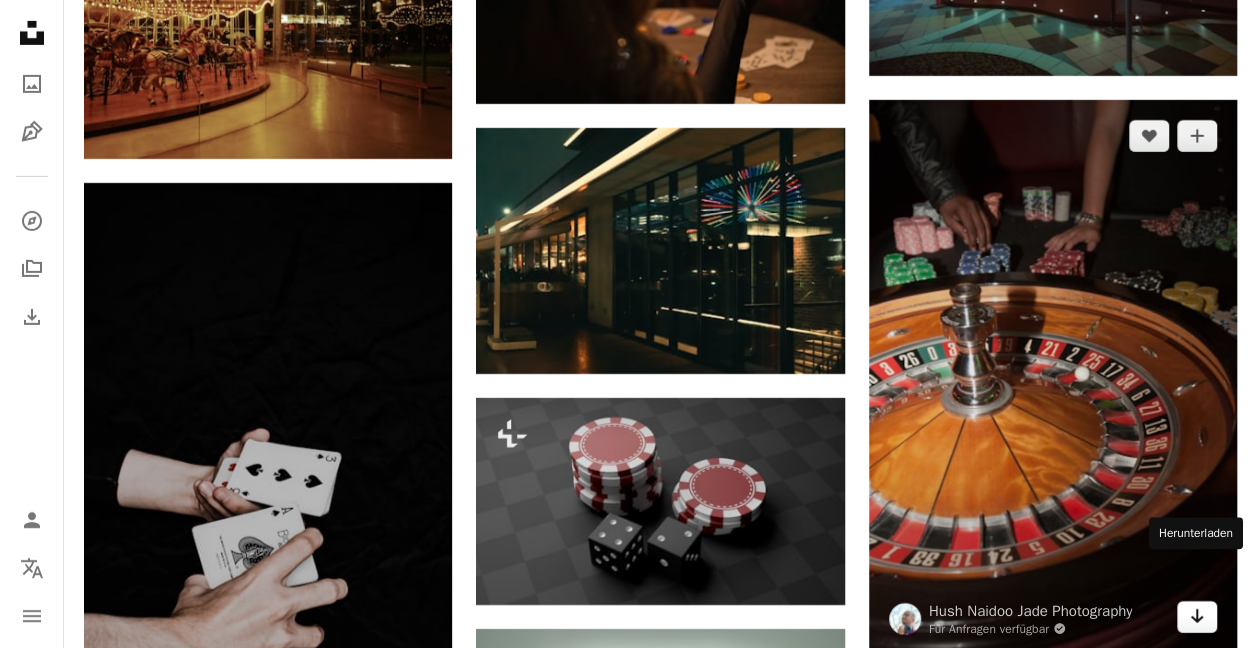 click 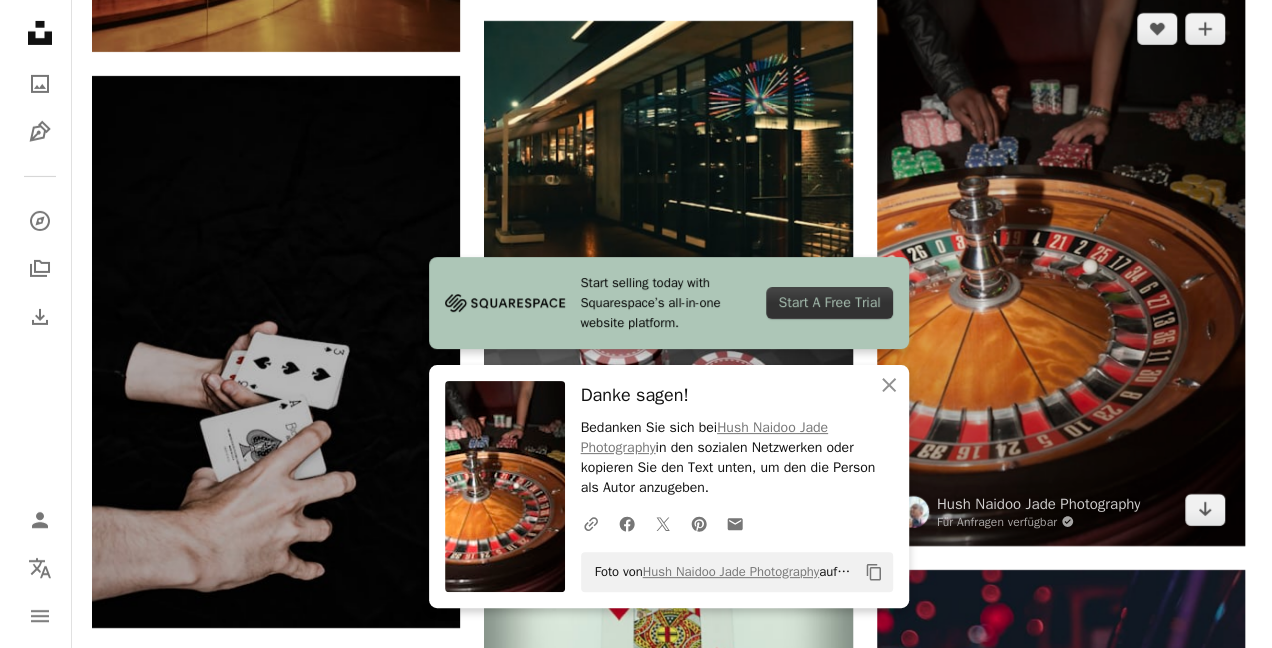 scroll, scrollTop: 33600, scrollLeft: 0, axis: vertical 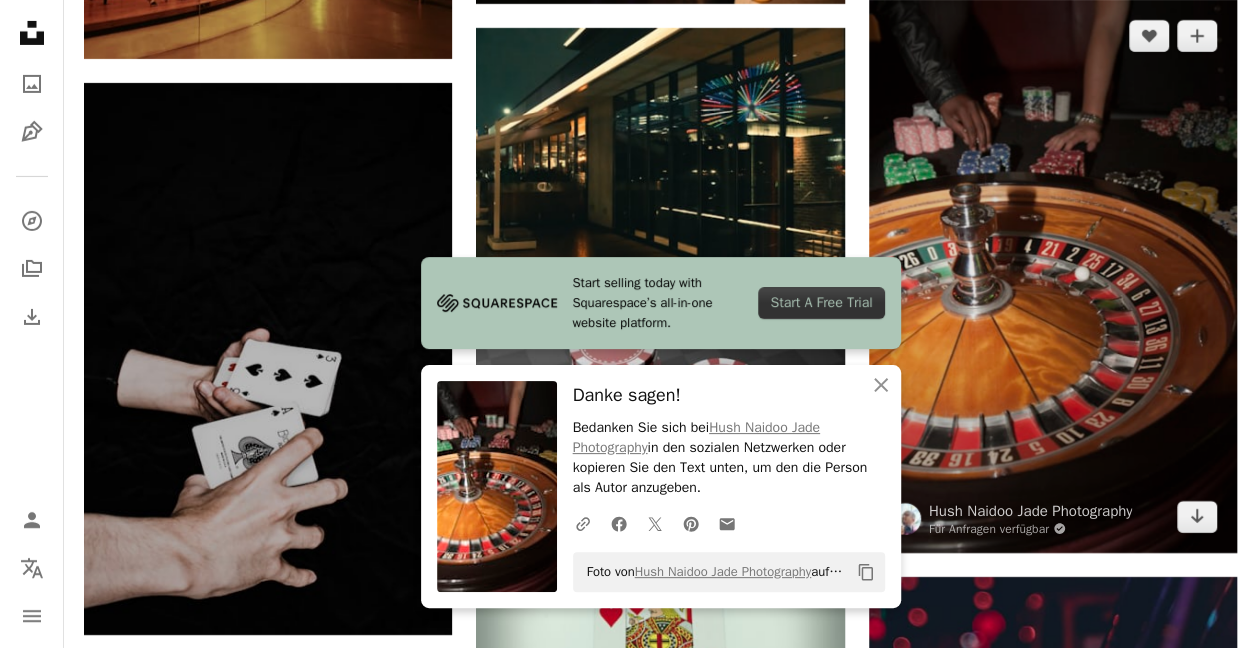 click at bounding box center [1053, 276] 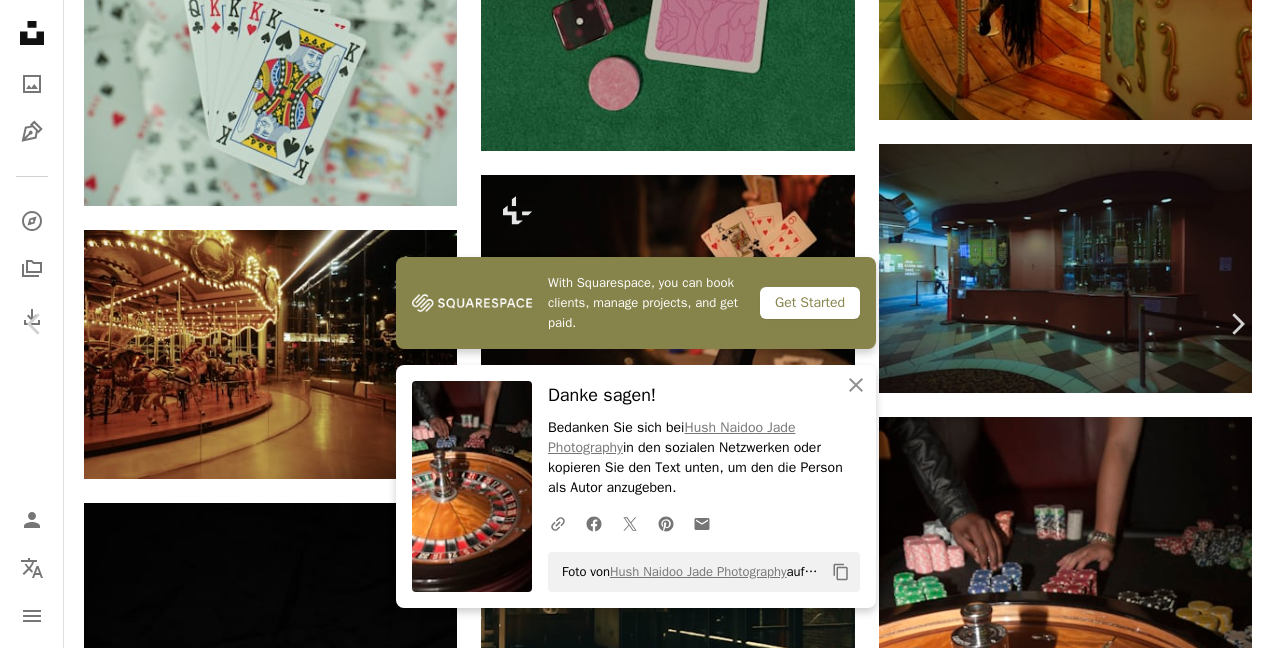 click on "Hush Naidoo Jade Photography" at bounding box center (232, 5170) 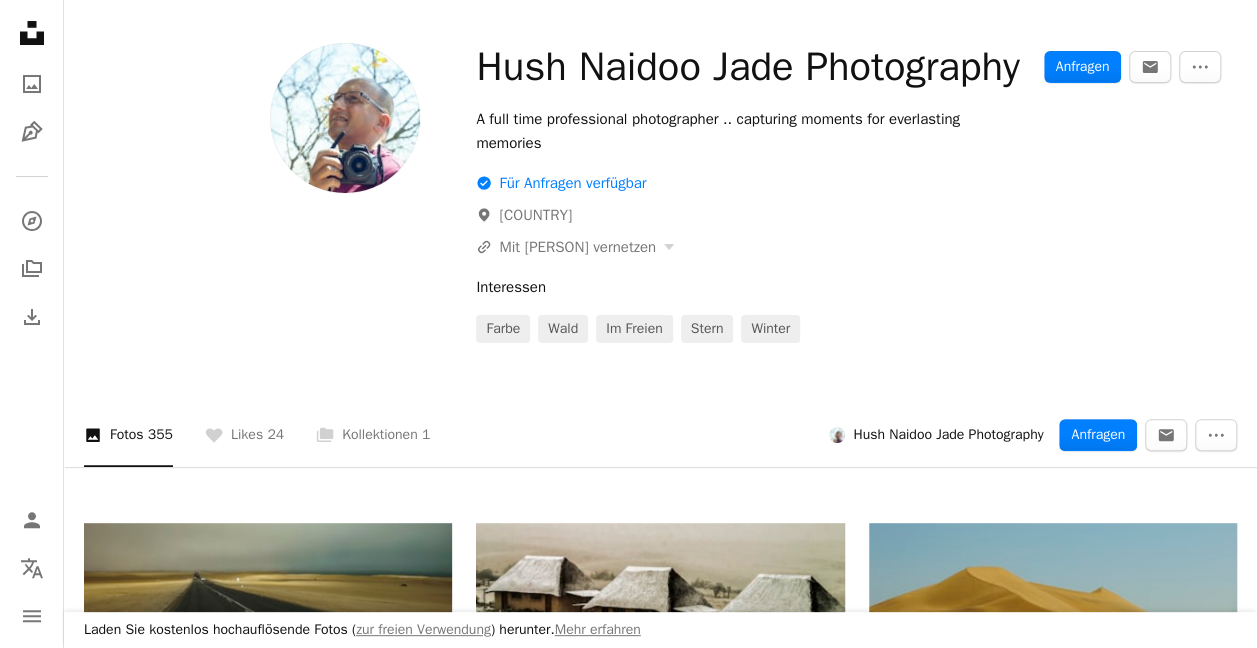 scroll, scrollTop: 74, scrollLeft: 0, axis: vertical 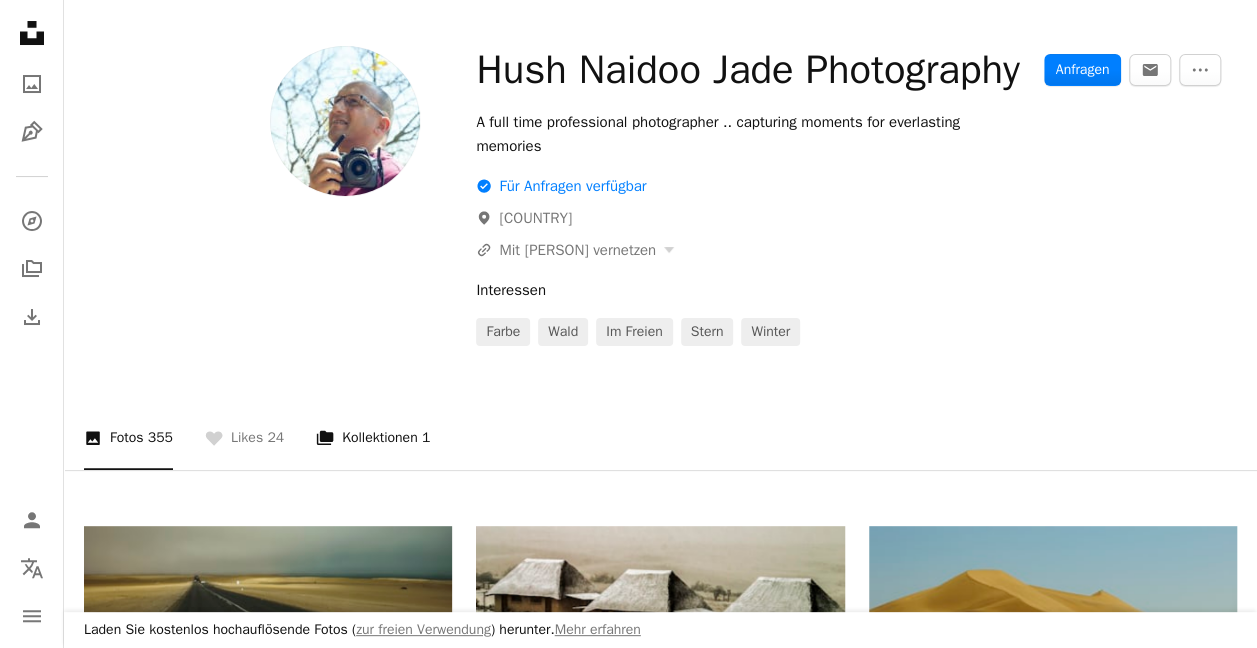 click on "A stack of folders Kollektionen   1" at bounding box center (373, 438) 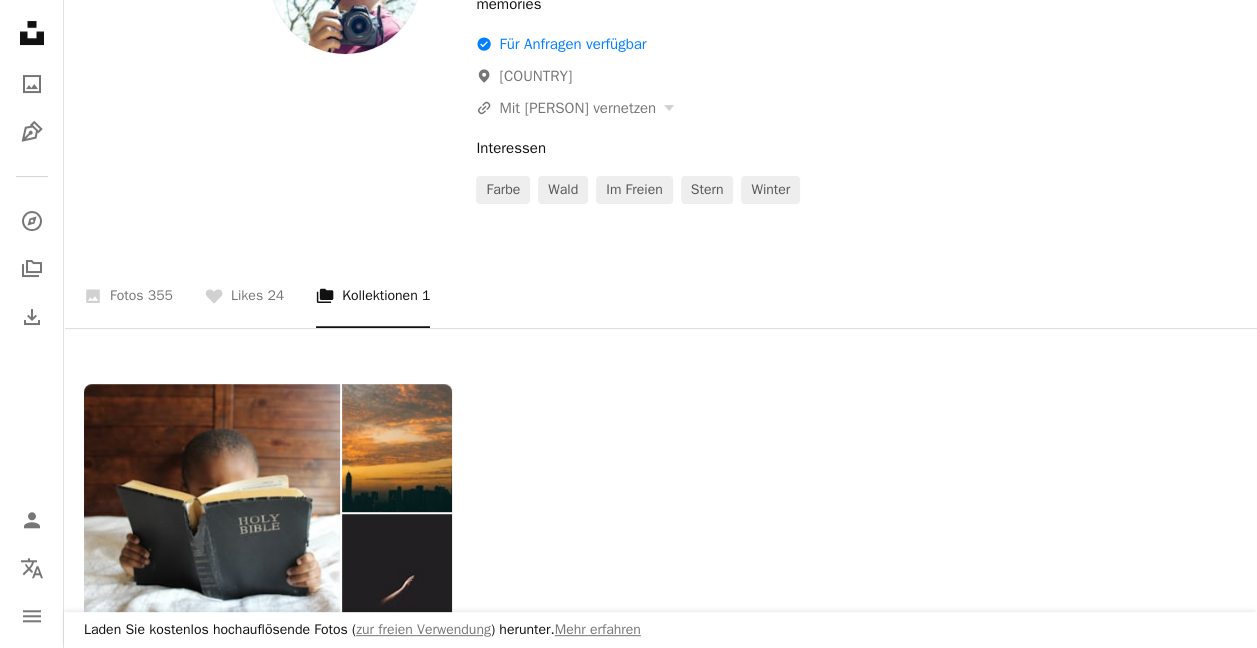 scroll, scrollTop: 130, scrollLeft: 0, axis: vertical 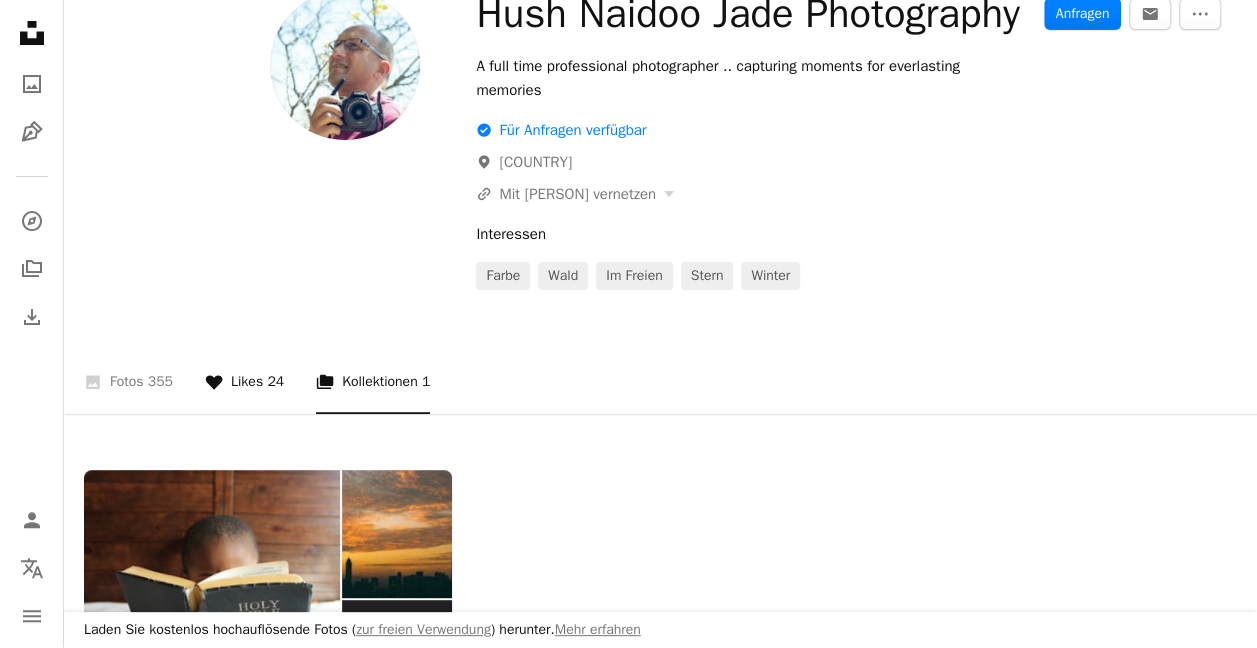 click on "A heart Likes   24" at bounding box center (244, 382) 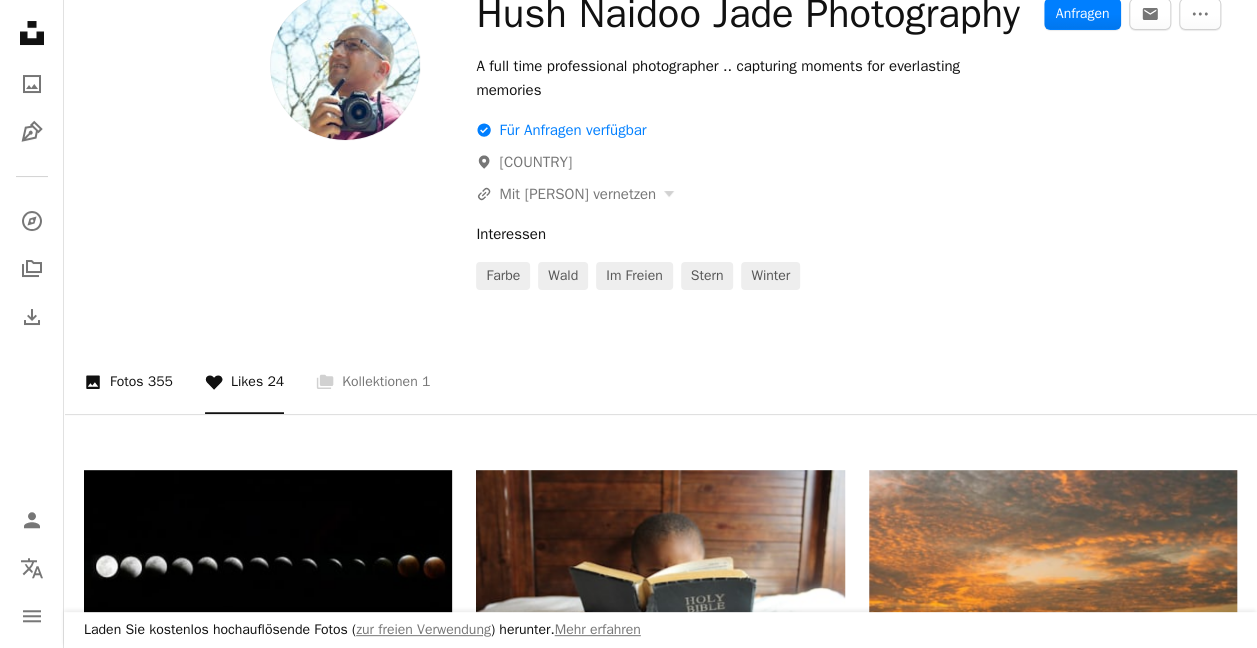 click on "355" at bounding box center (160, 382) 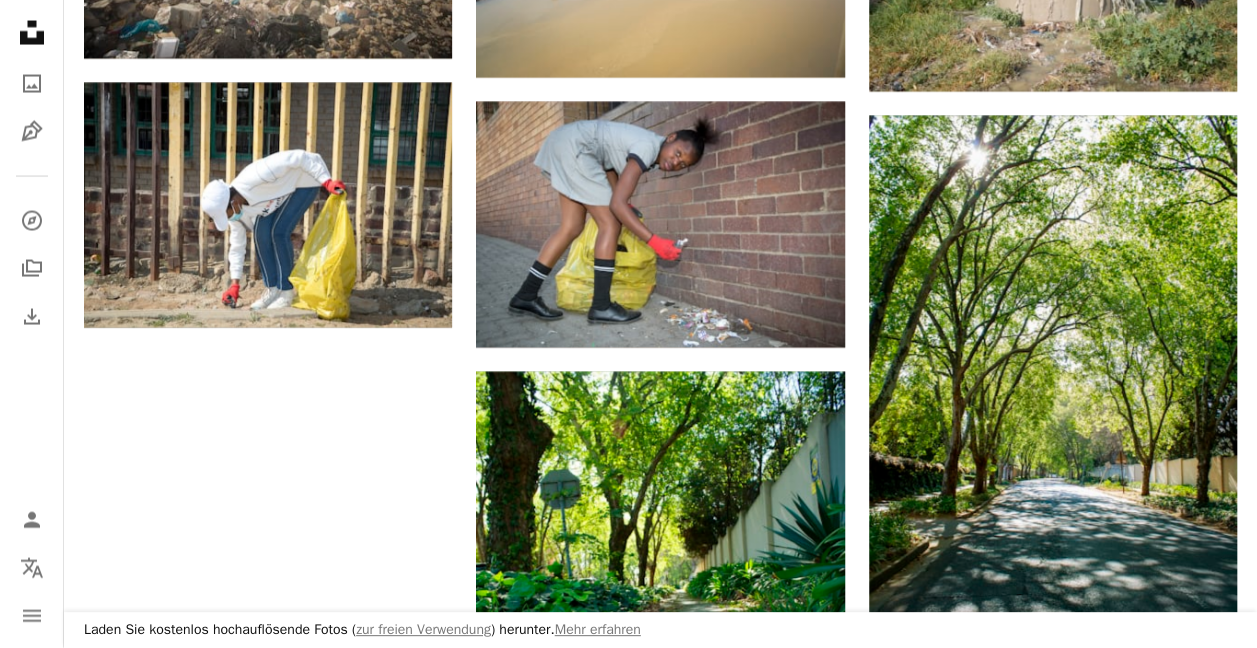 scroll, scrollTop: 2730, scrollLeft: 0, axis: vertical 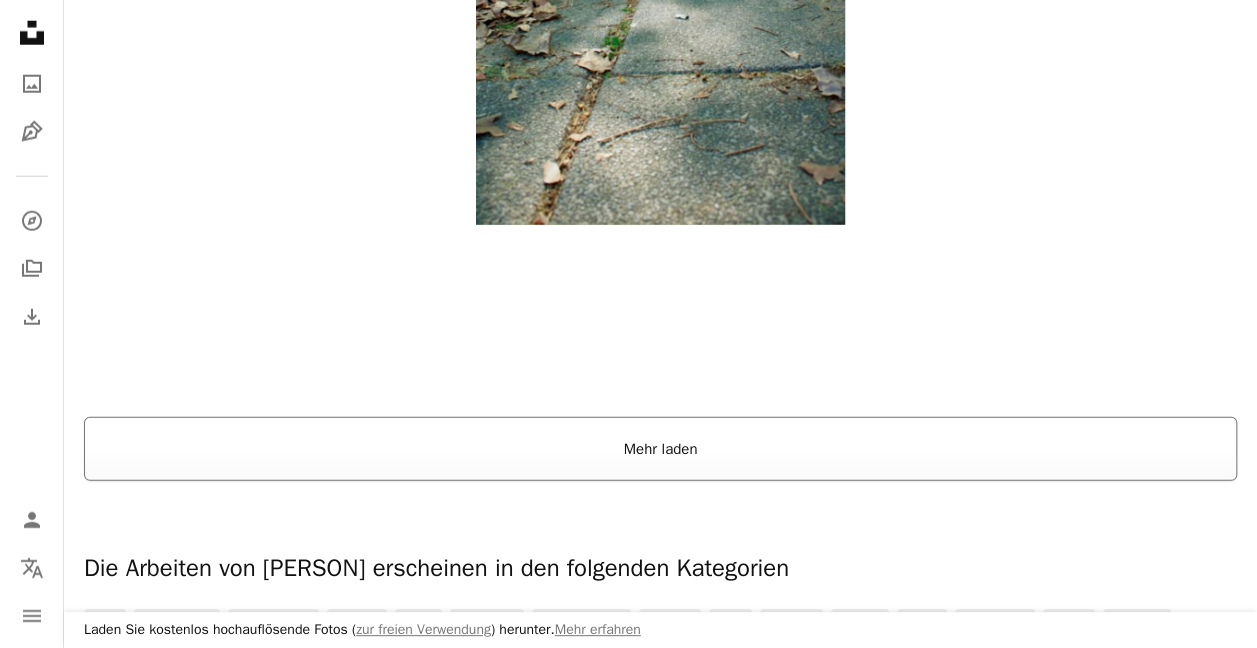 click on "Mehr laden" at bounding box center [660, 449] 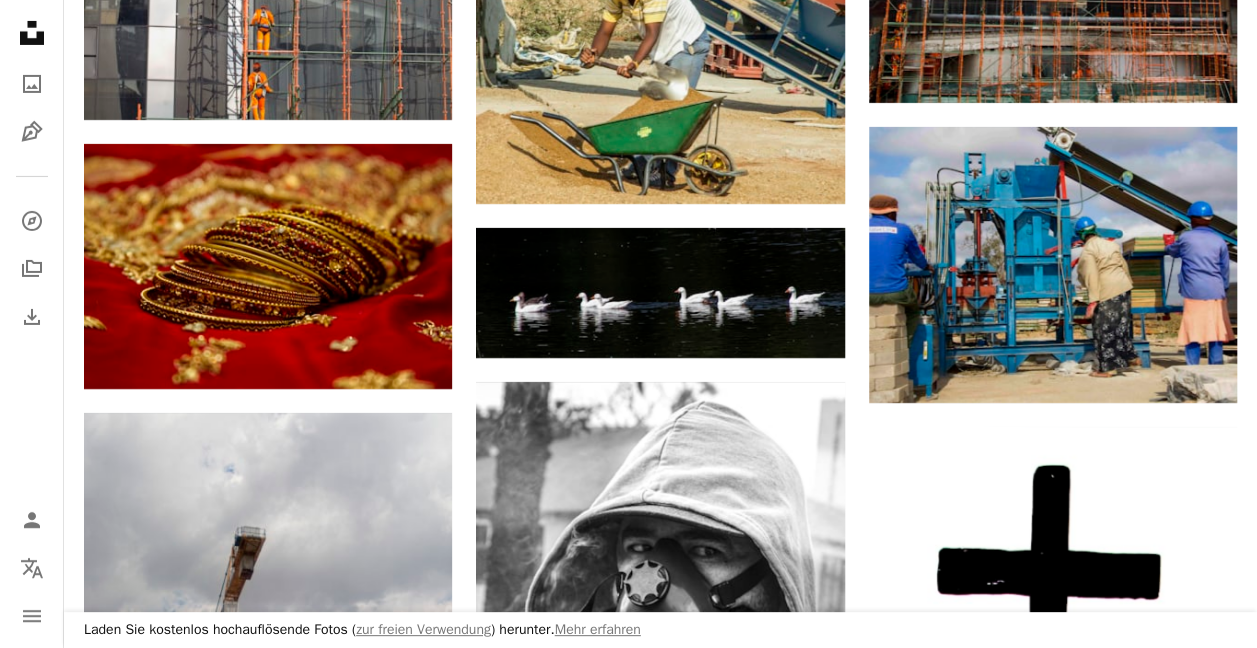 scroll, scrollTop: 11330, scrollLeft: 0, axis: vertical 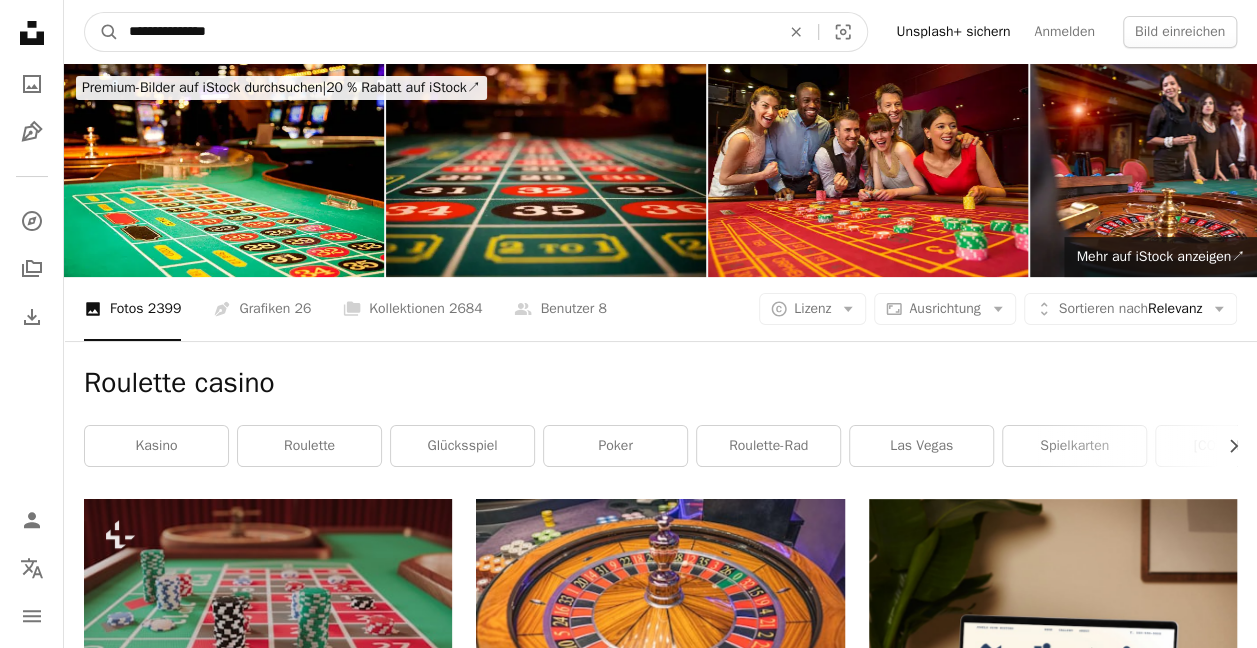 drag, startPoint x: 296, startPoint y: 22, endPoint x: 184, endPoint y: 36, distance: 112.871605 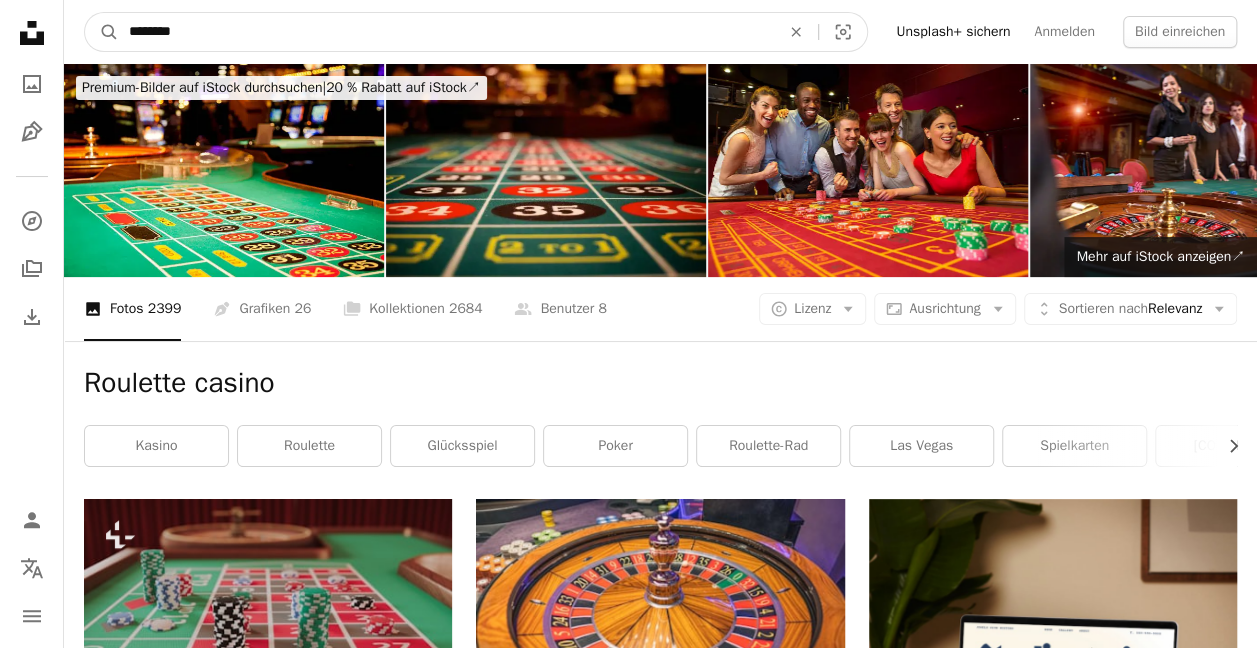 type on "********" 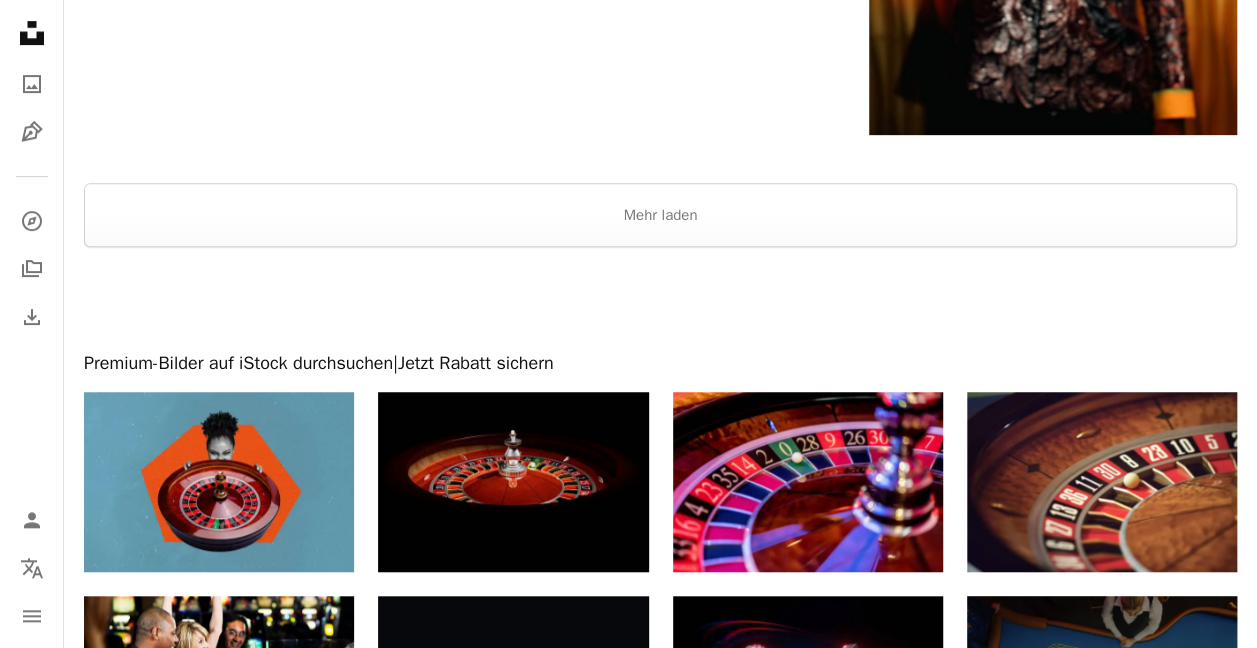 scroll, scrollTop: 15500, scrollLeft: 0, axis: vertical 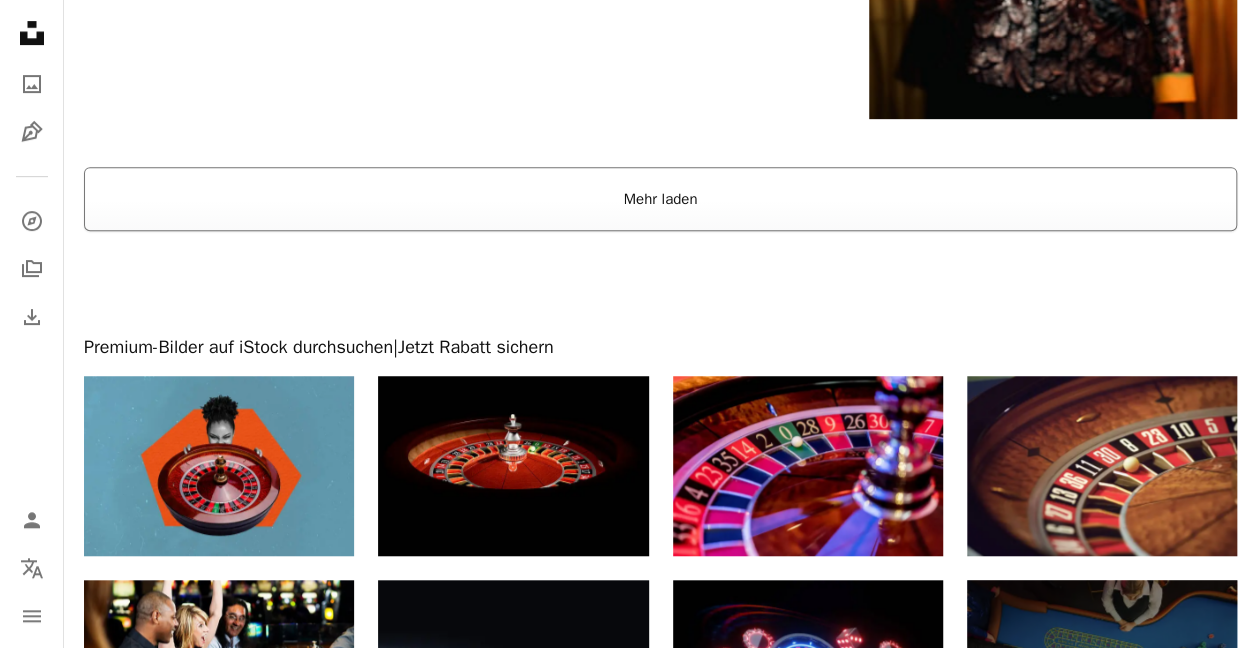 click on "Mehr laden" at bounding box center [660, 199] 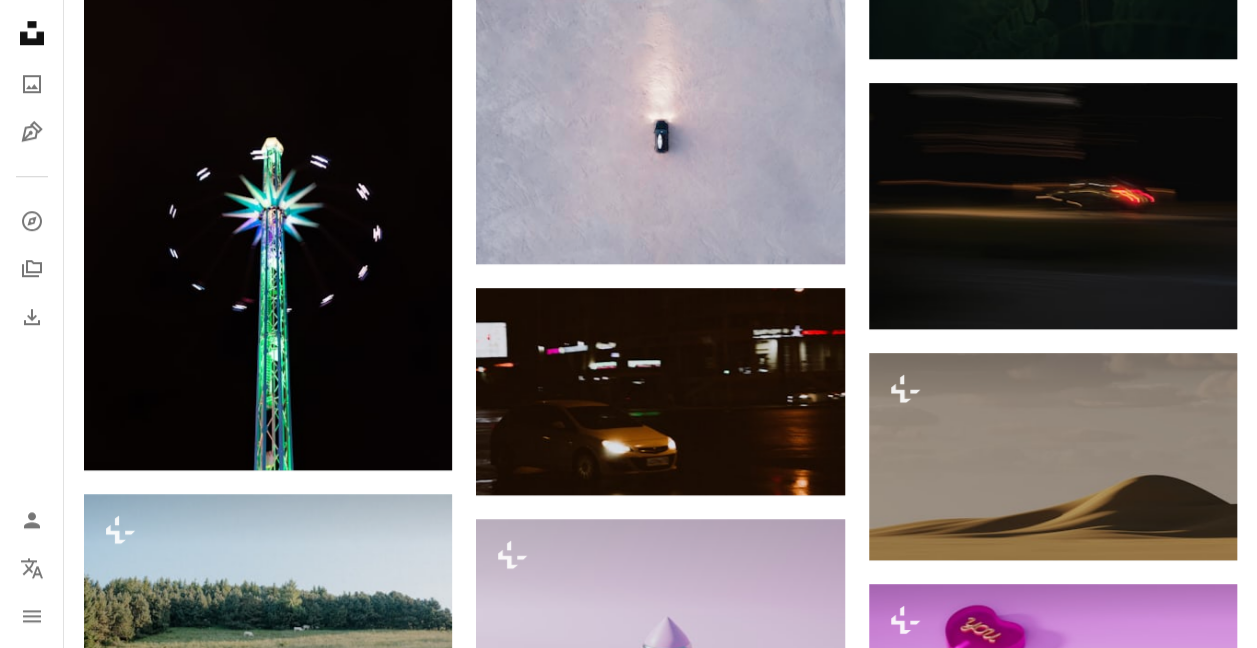 scroll, scrollTop: 27800, scrollLeft: 0, axis: vertical 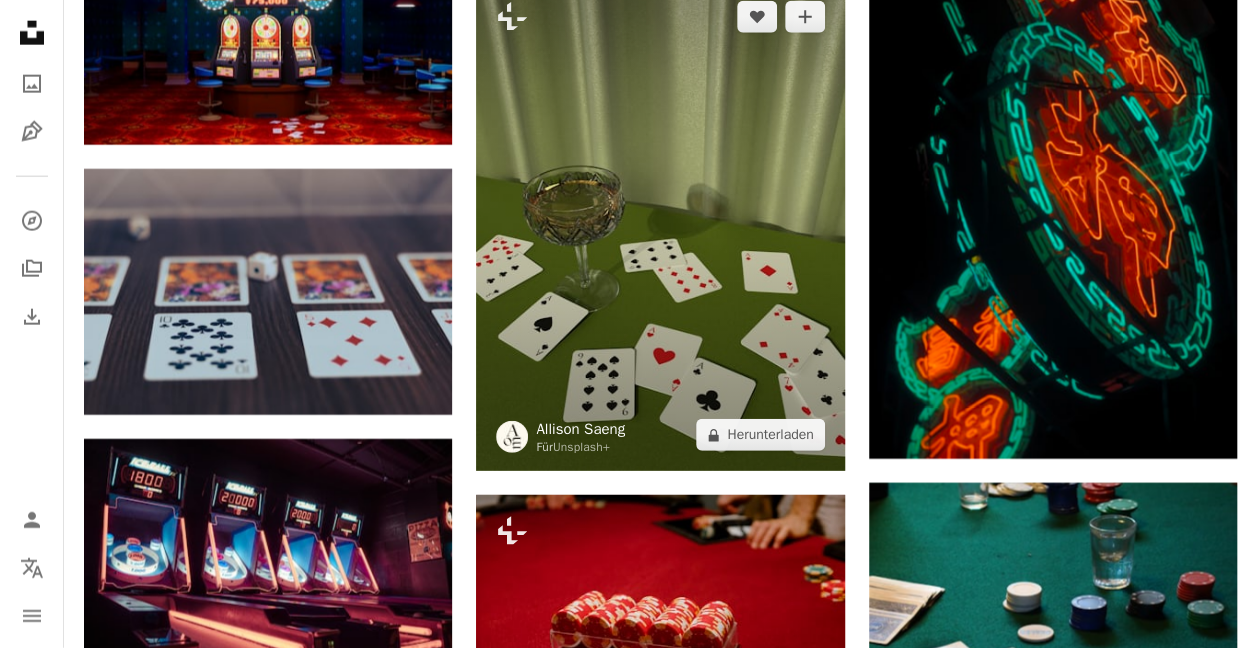 click on "Allison Saeng" at bounding box center (580, 429) 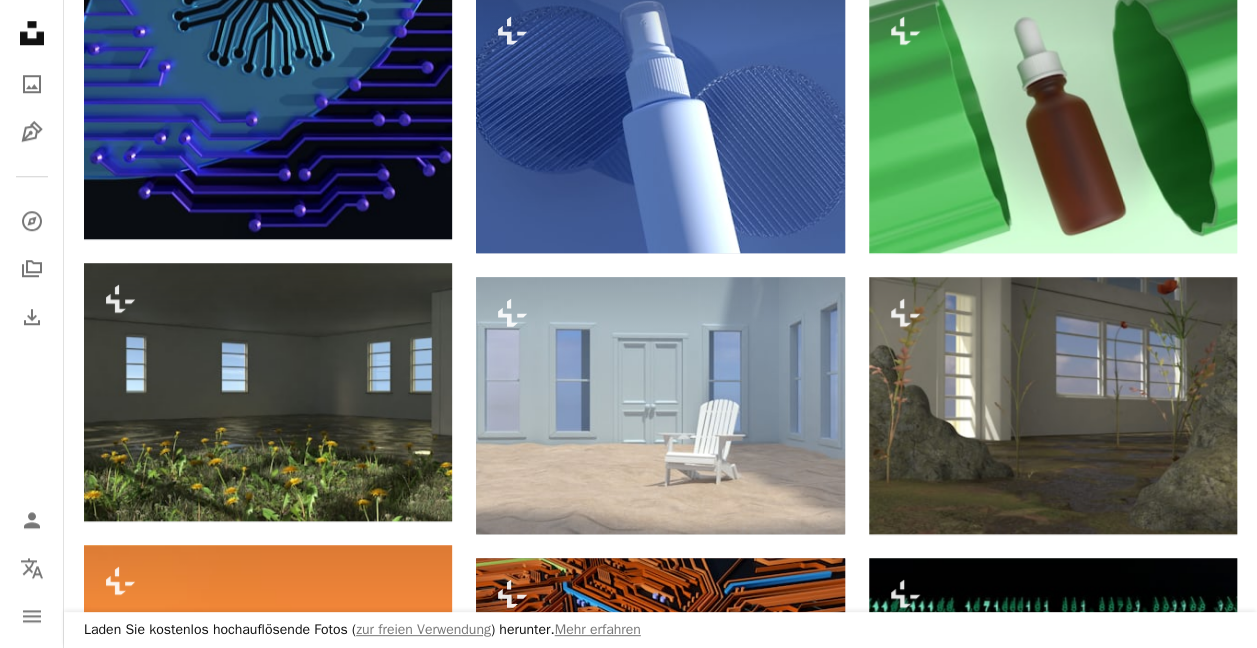 scroll, scrollTop: 800, scrollLeft: 0, axis: vertical 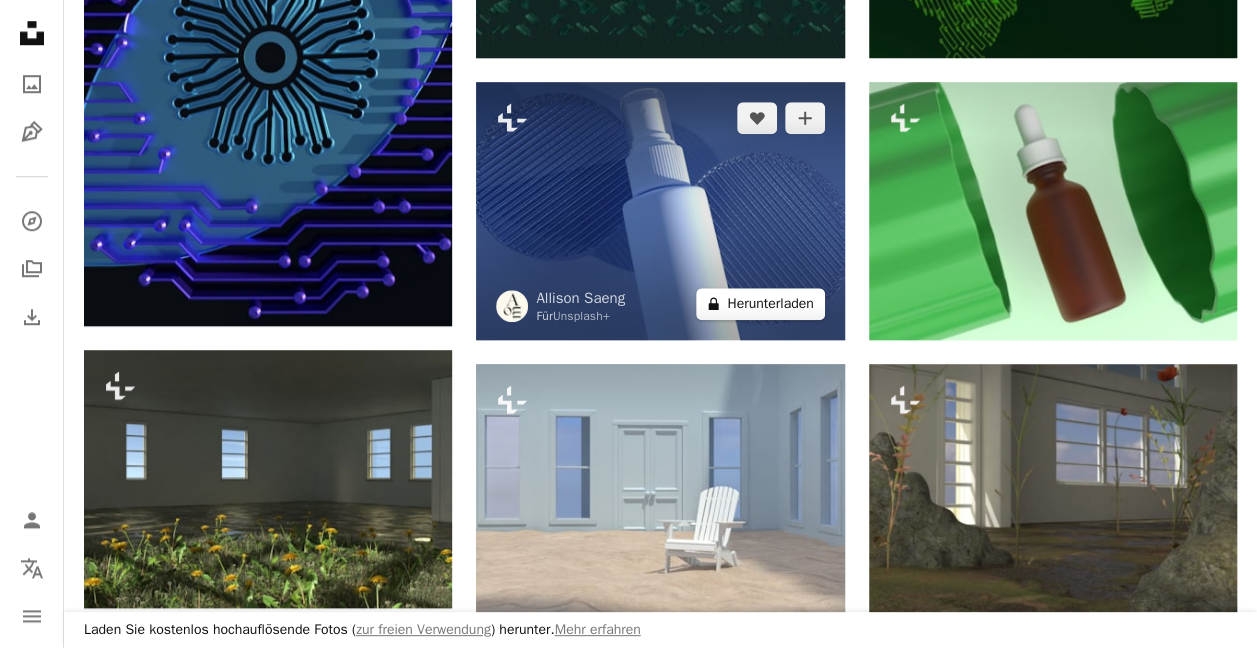 click on "A lock Herunterladen" at bounding box center [760, 304] 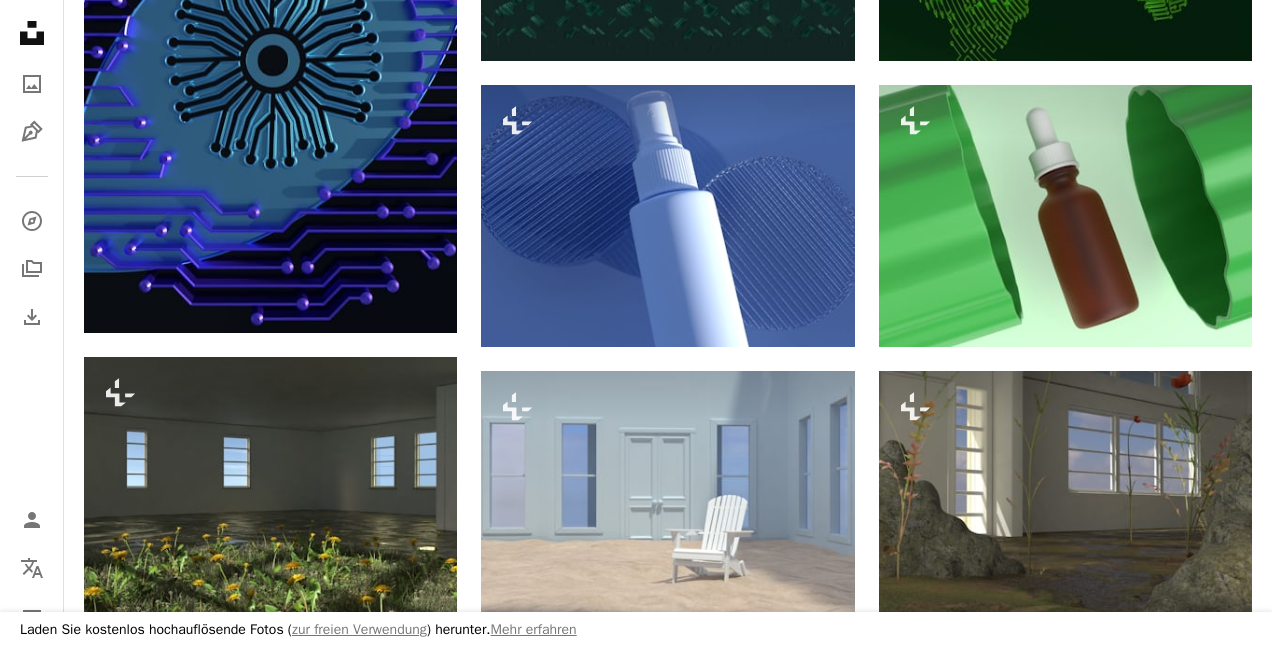 click on "An X shape" at bounding box center [20, 20] 